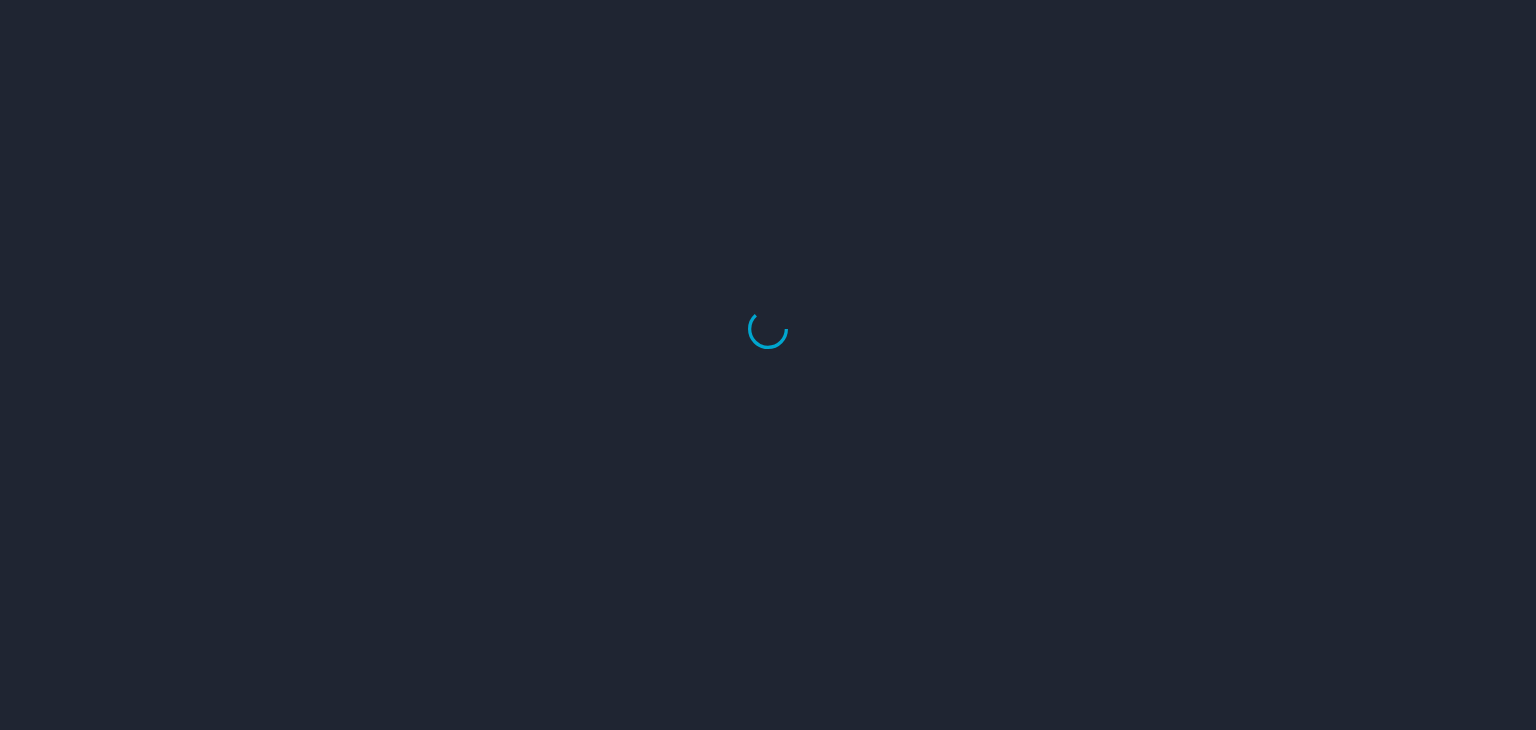scroll, scrollTop: 0, scrollLeft: 0, axis: both 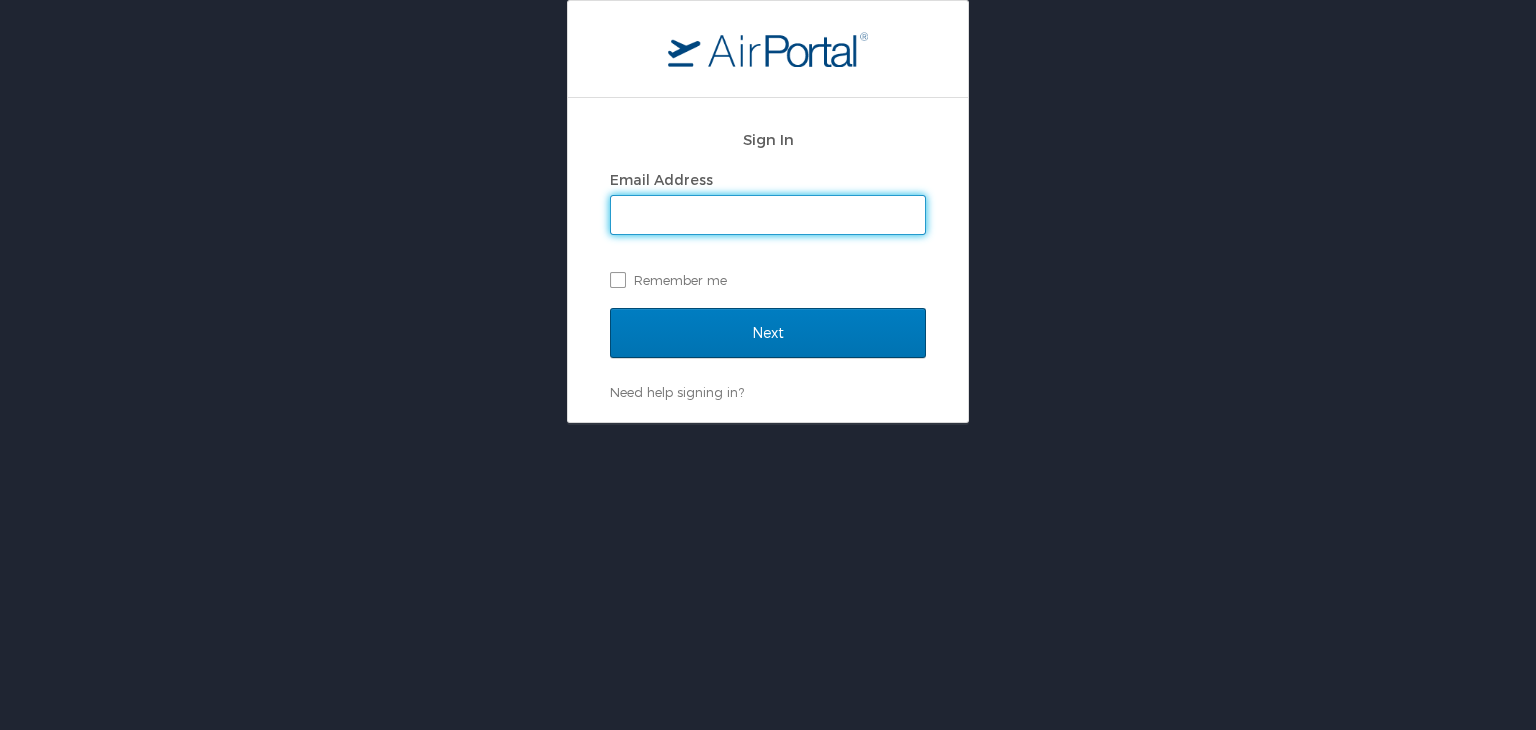 type on "[USERNAME]@[DOMAIN]" 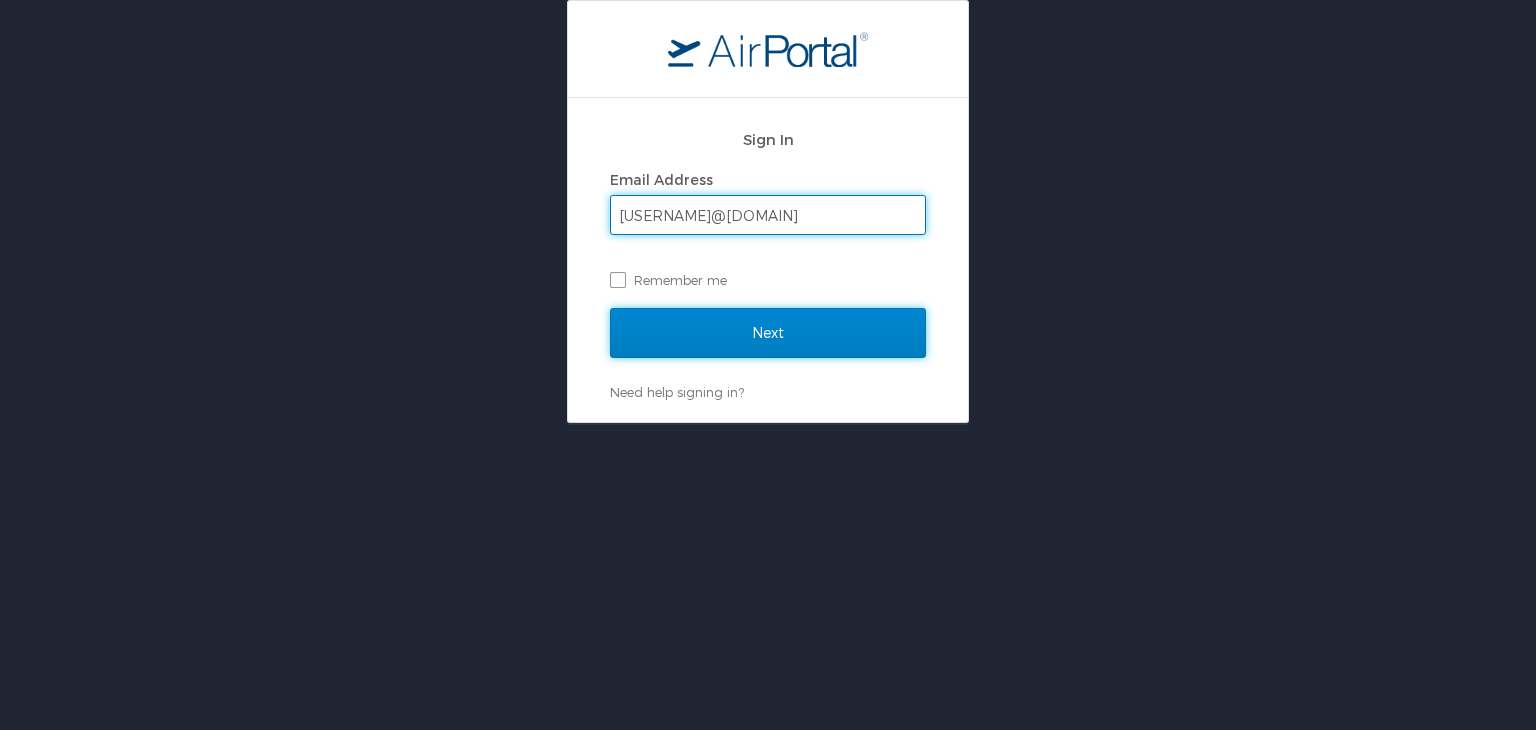 click on "Next" at bounding box center [768, 333] 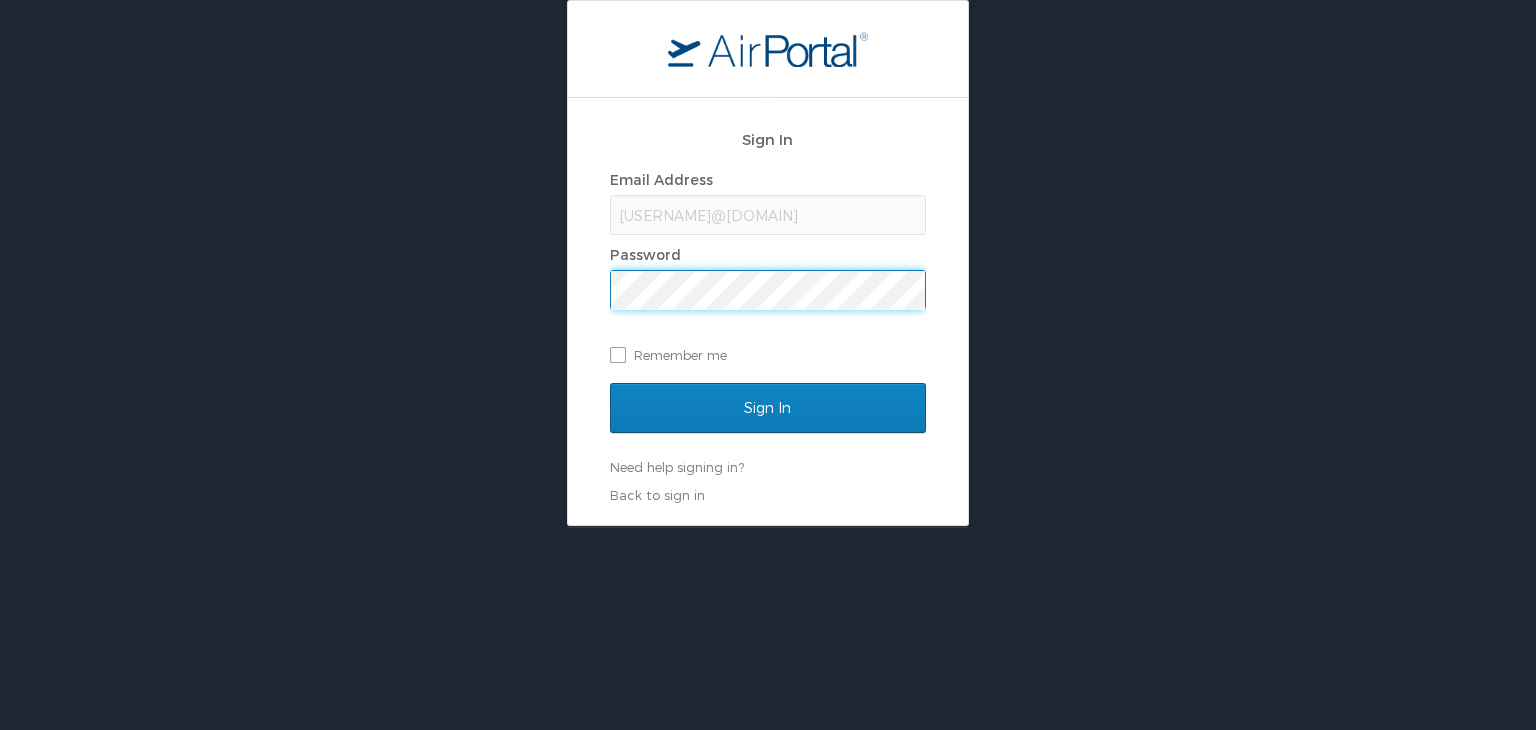 scroll, scrollTop: 0, scrollLeft: 0, axis: both 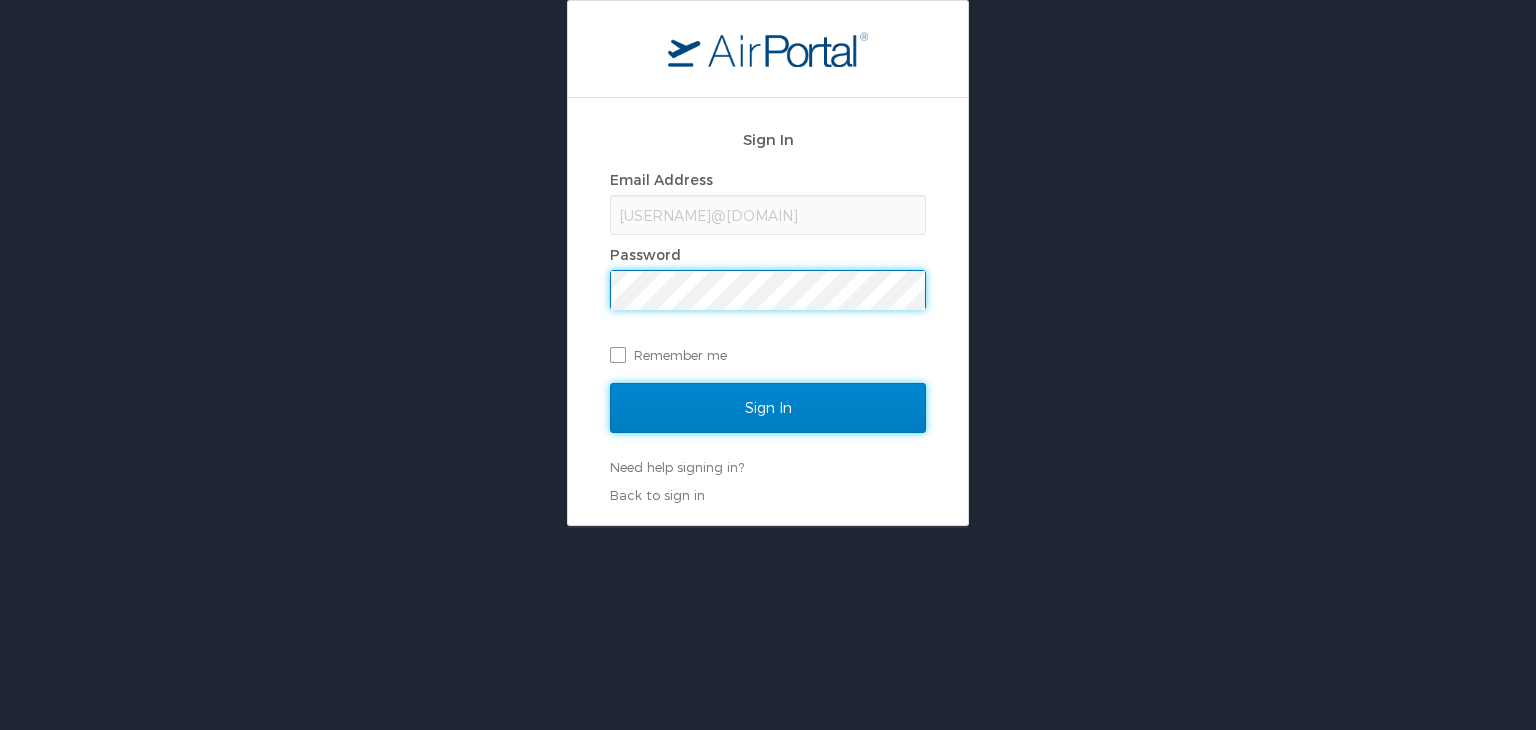 click on "Sign In" at bounding box center [768, 408] 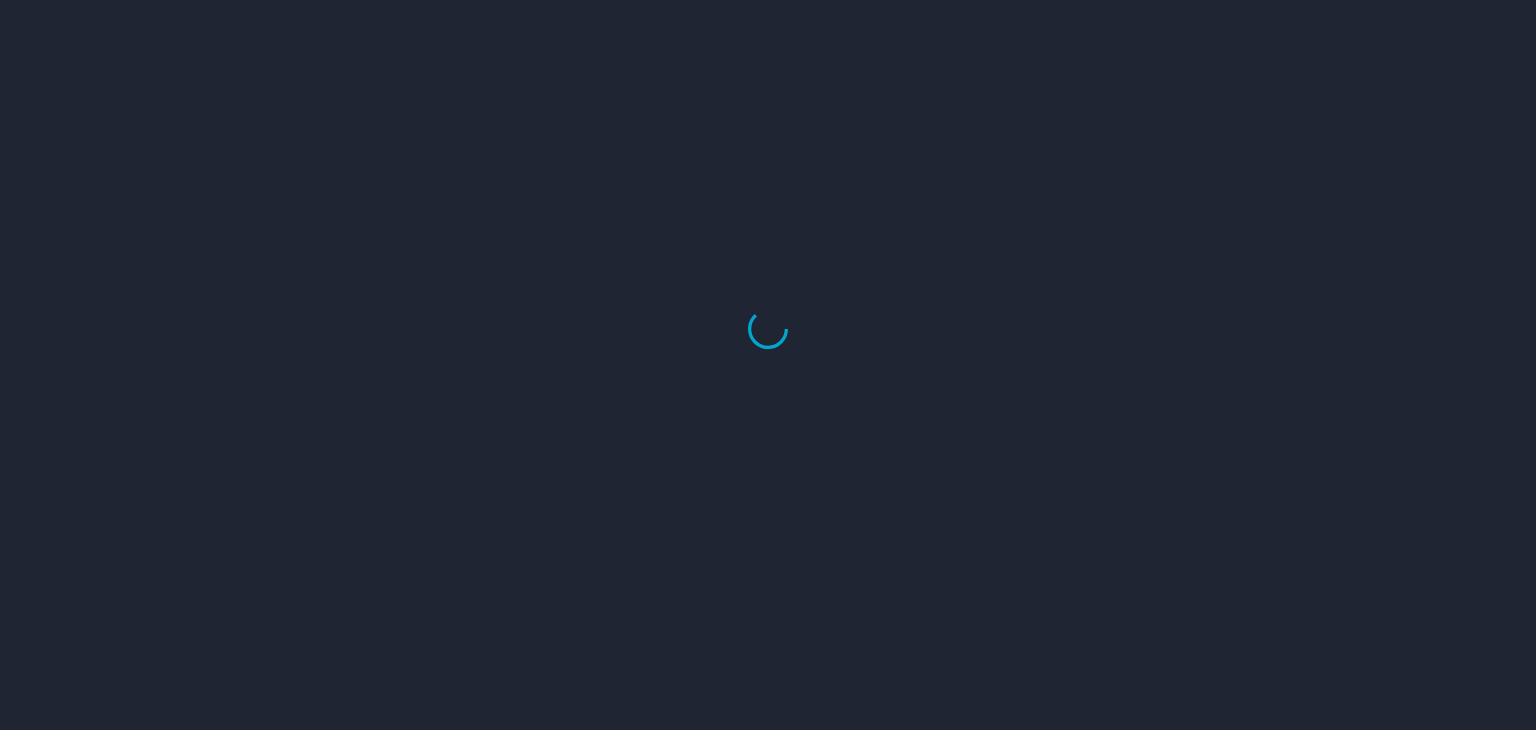 scroll, scrollTop: 0, scrollLeft: 0, axis: both 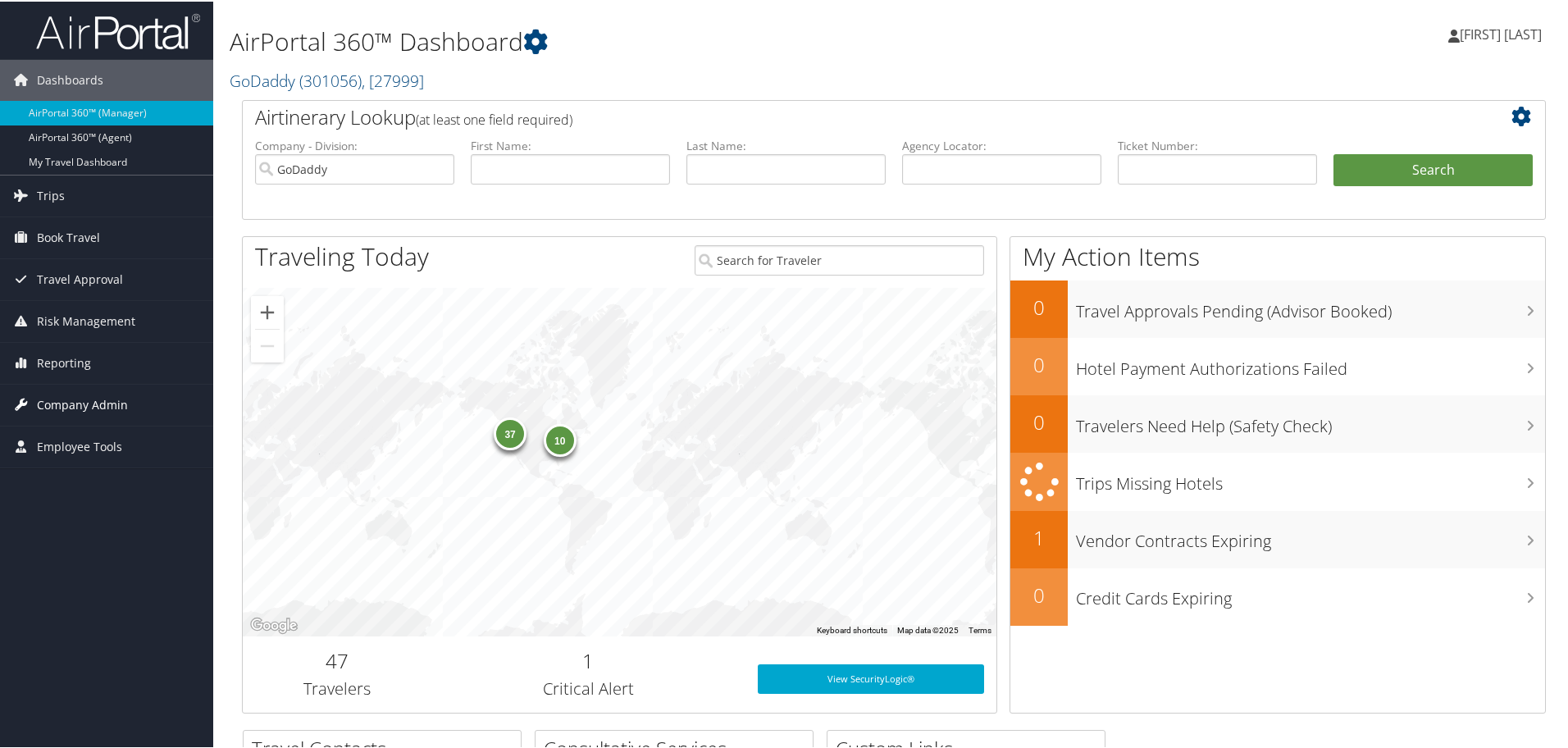 click on "Company Admin" at bounding box center [82, 404] 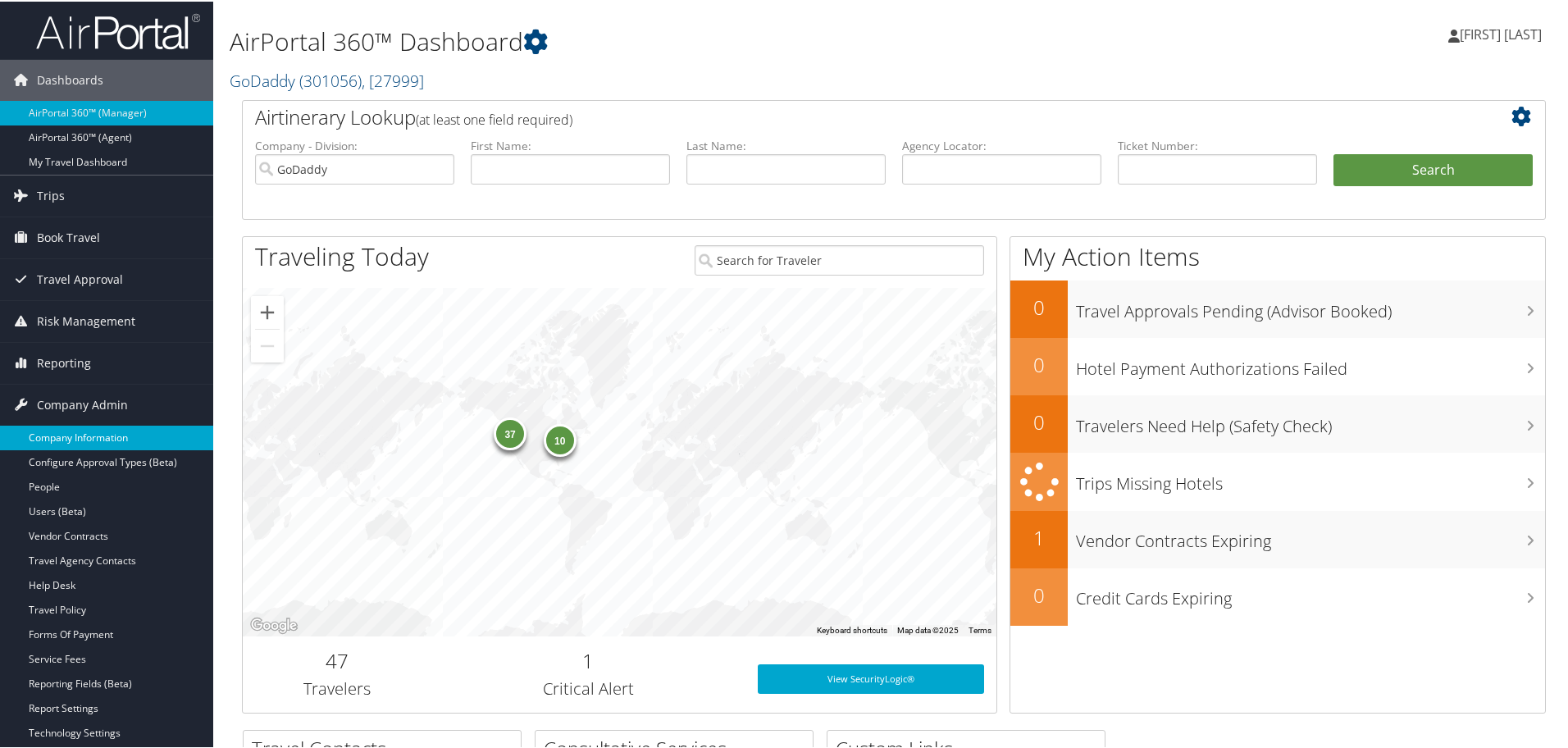 click on "Company Information" at bounding box center (107, 436) 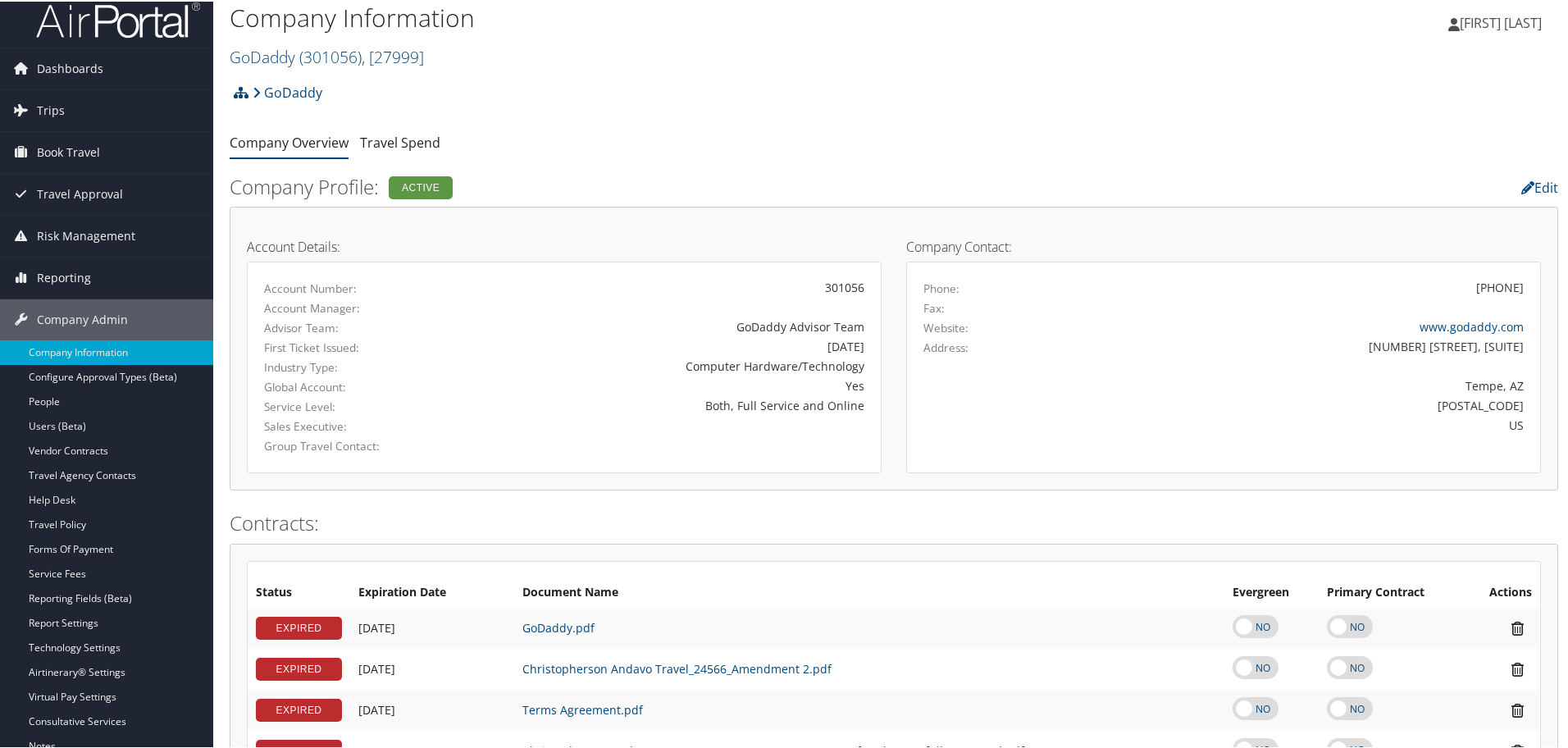 scroll, scrollTop: 0, scrollLeft: 0, axis: both 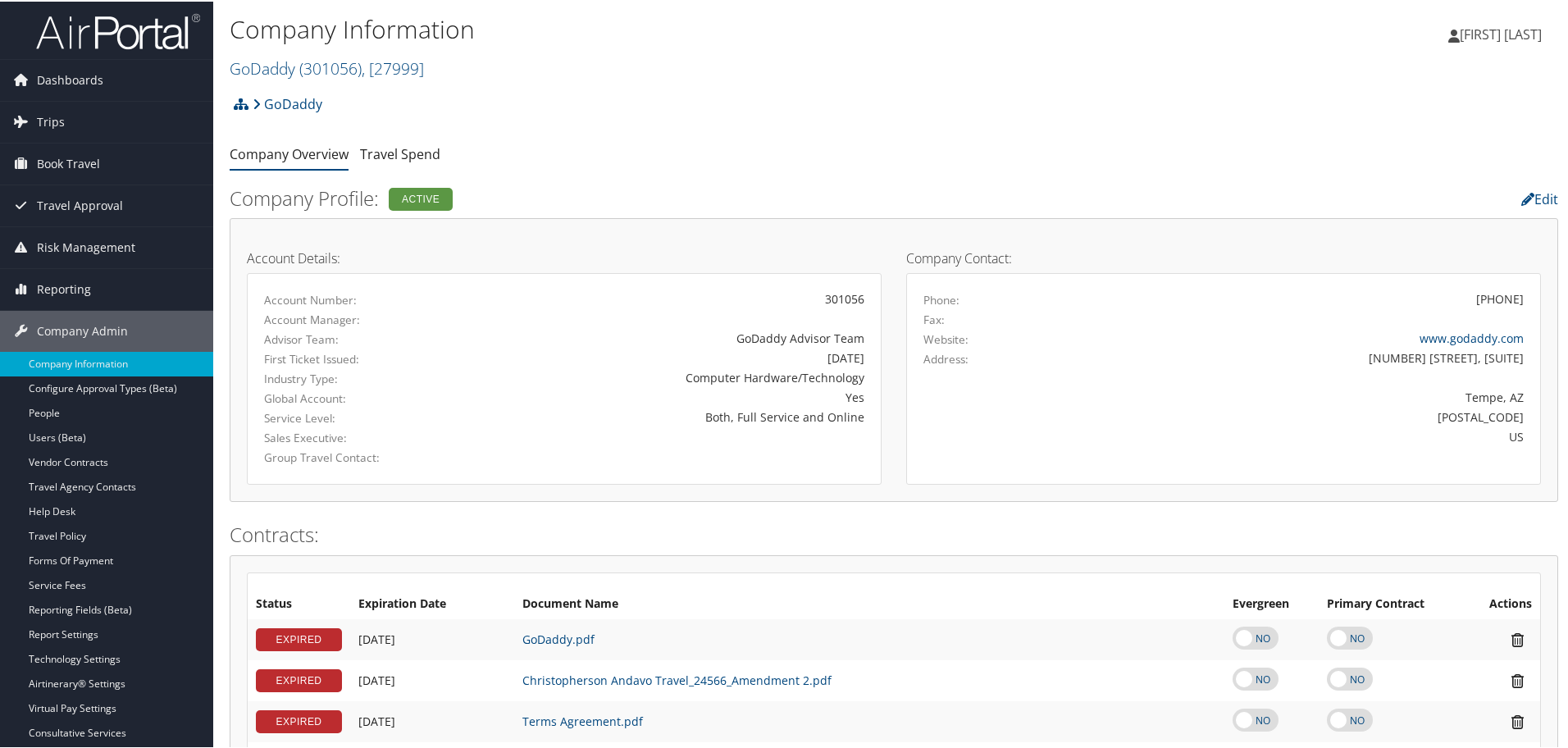click at bounding box center (118, 30) 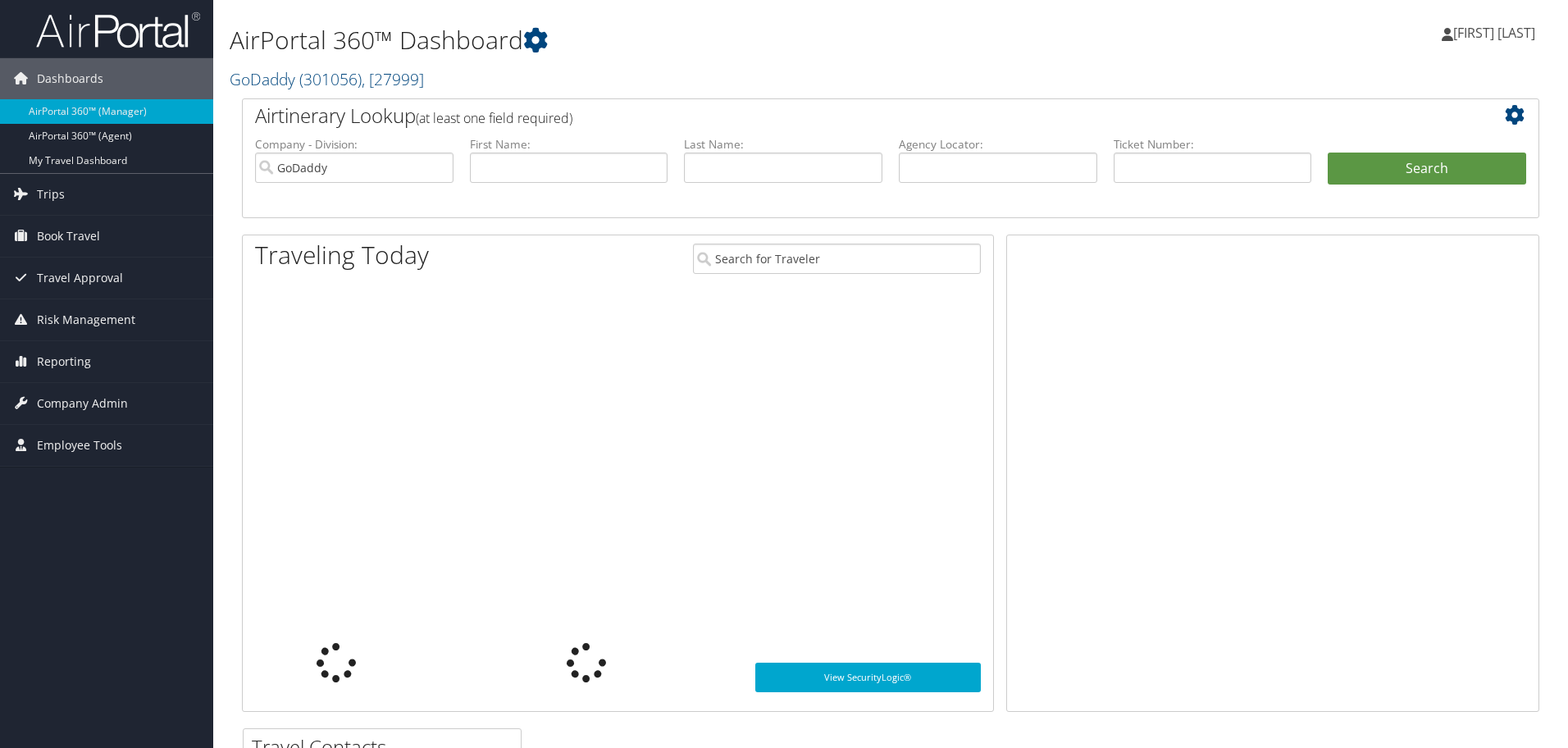 scroll, scrollTop: 0, scrollLeft: 0, axis: both 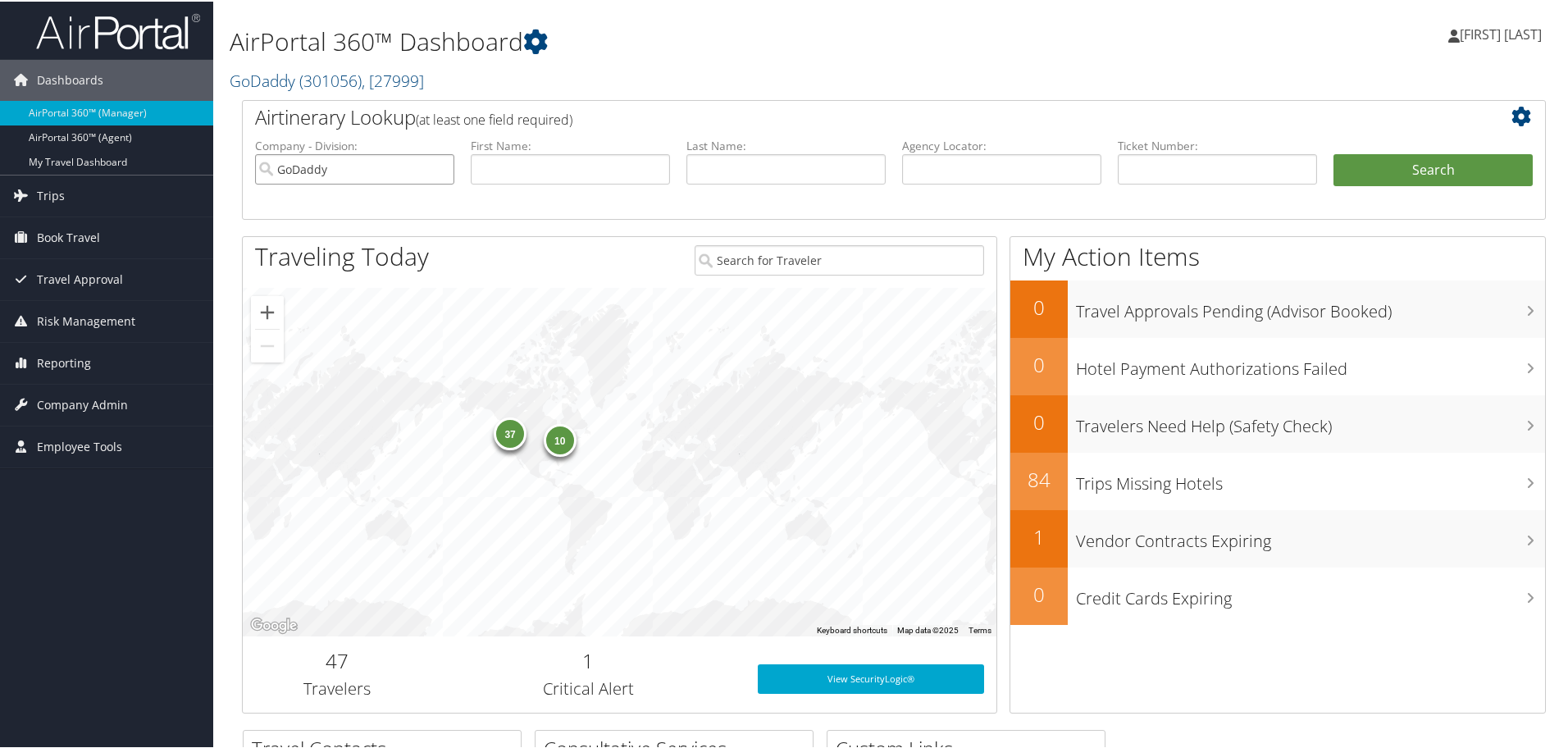 click on "GoDaddy" at bounding box center [354, 167] 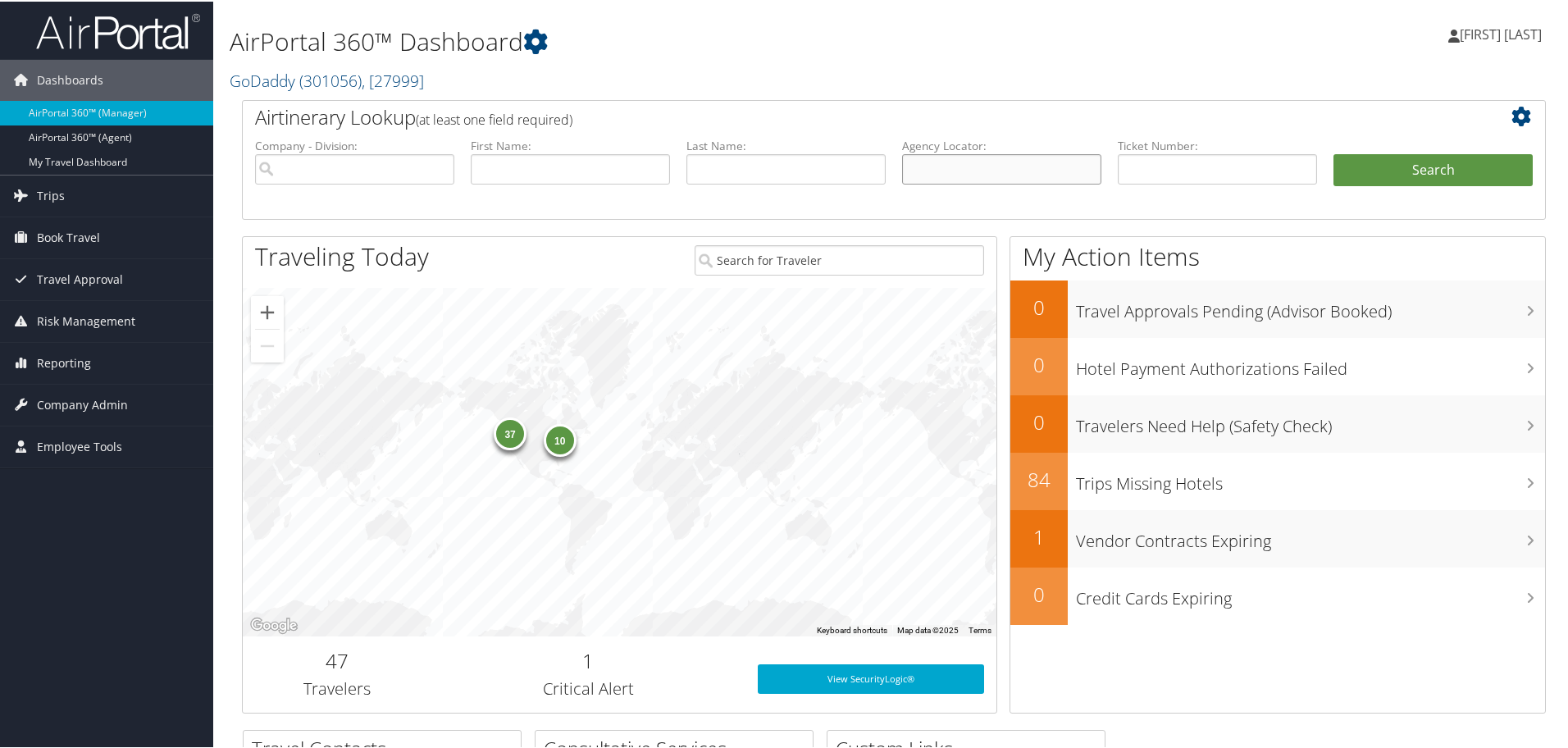 click at bounding box center [1001, 167] 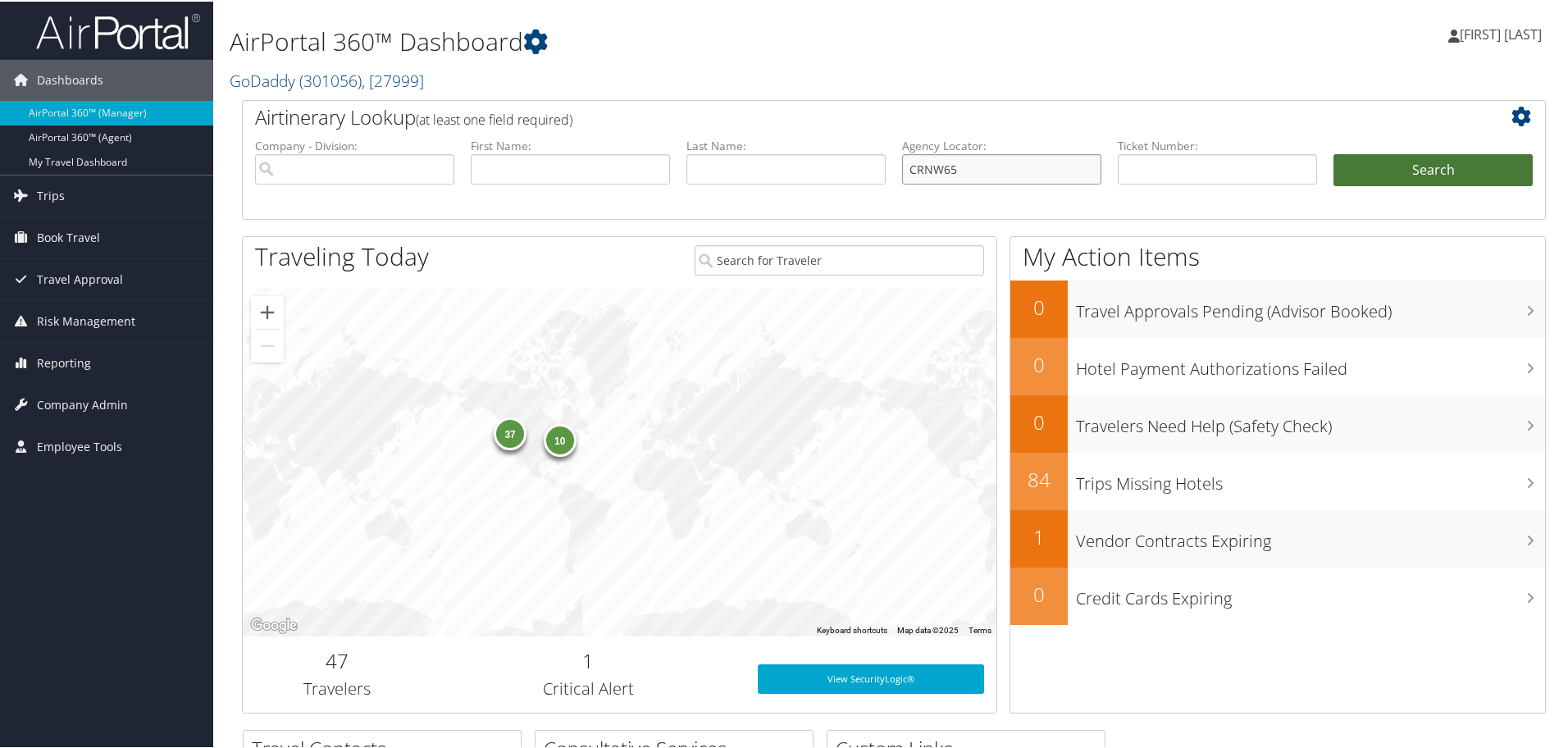 type on "CRNW65" 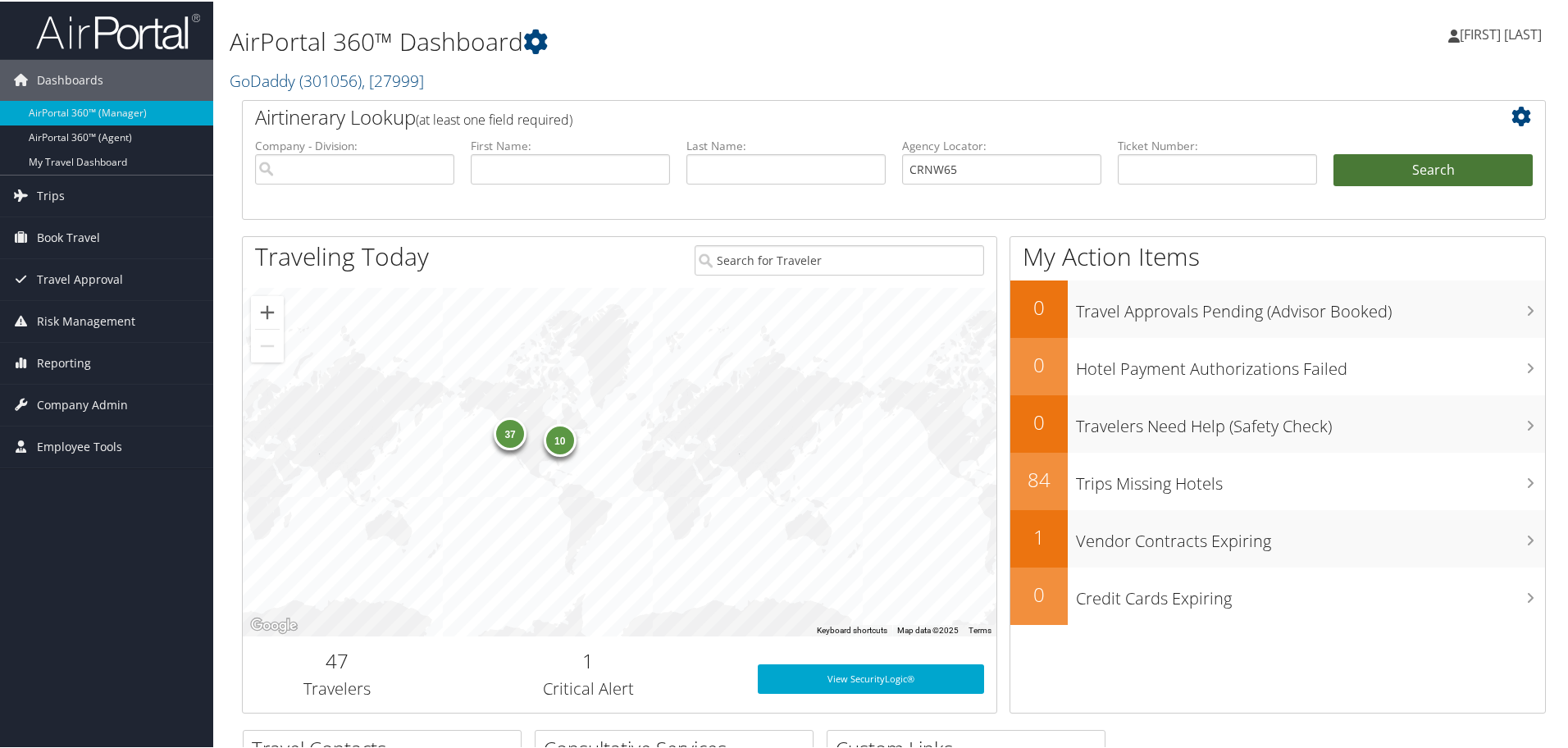 click on "Search" at bounding box center [1433, 169] 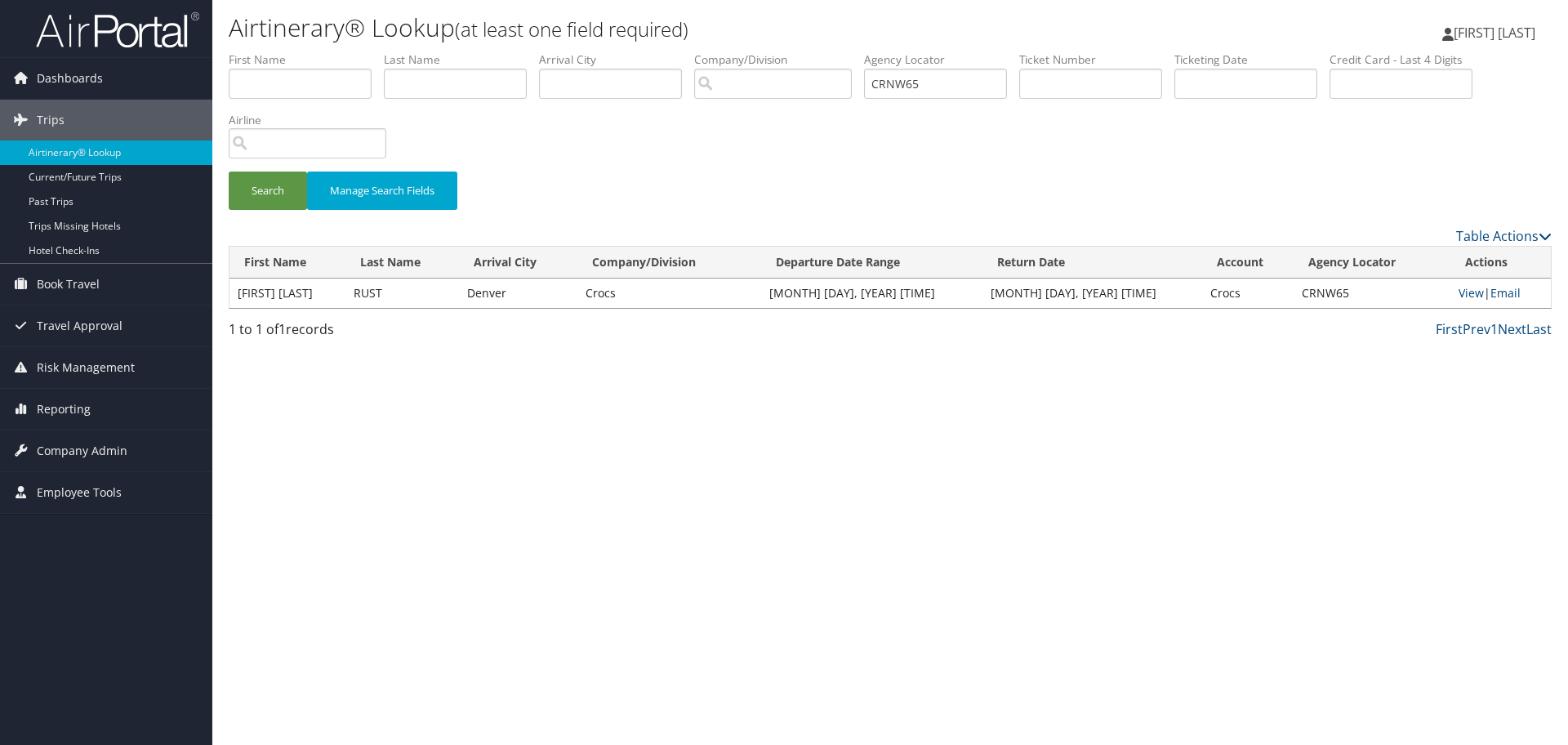 scroll, scrollTop: 0, scrollLeft: 0, axis: both 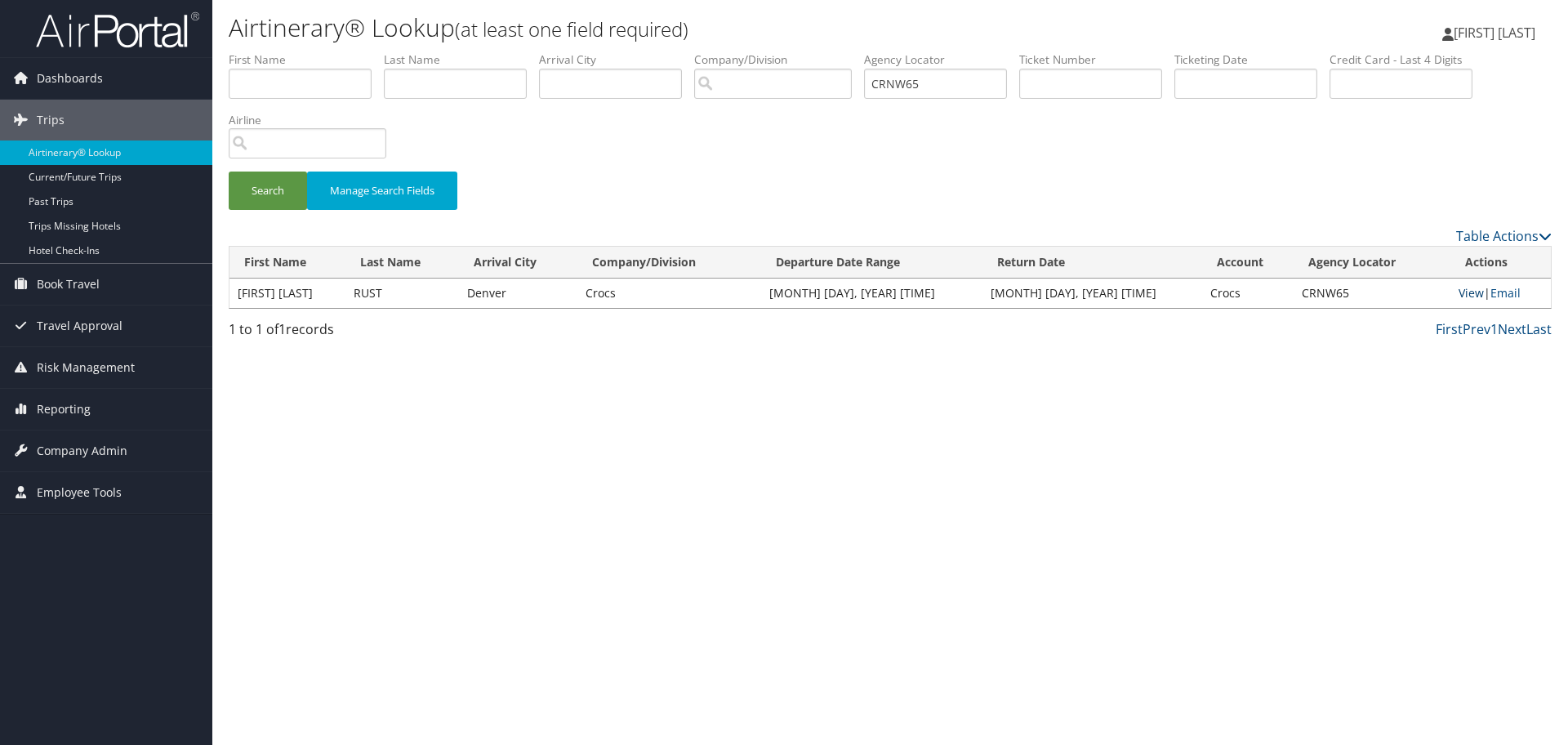 click on "View" at bounding box center [1471, 292] 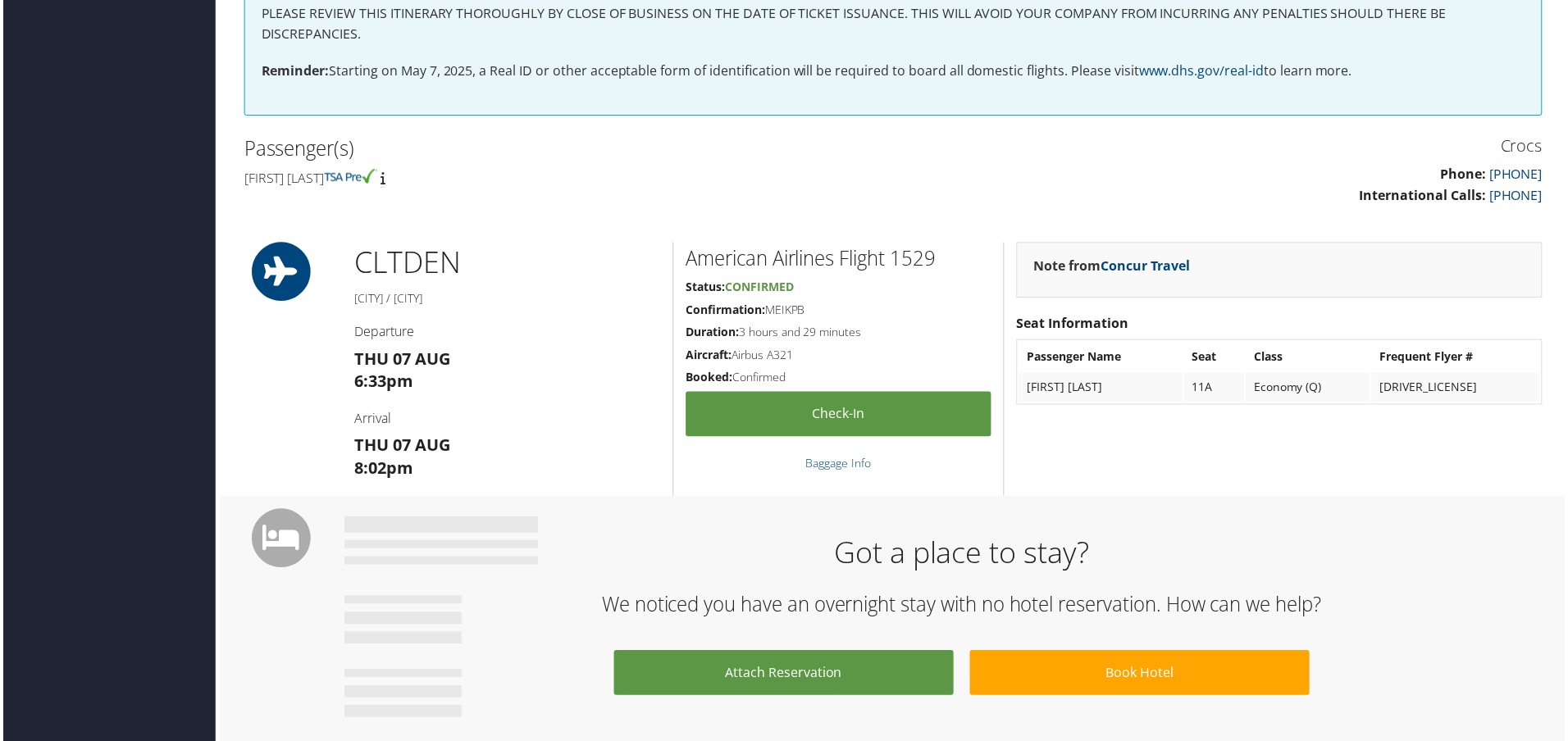 scroll, scrollTop: 0, scrollLeft: 0, axis: both 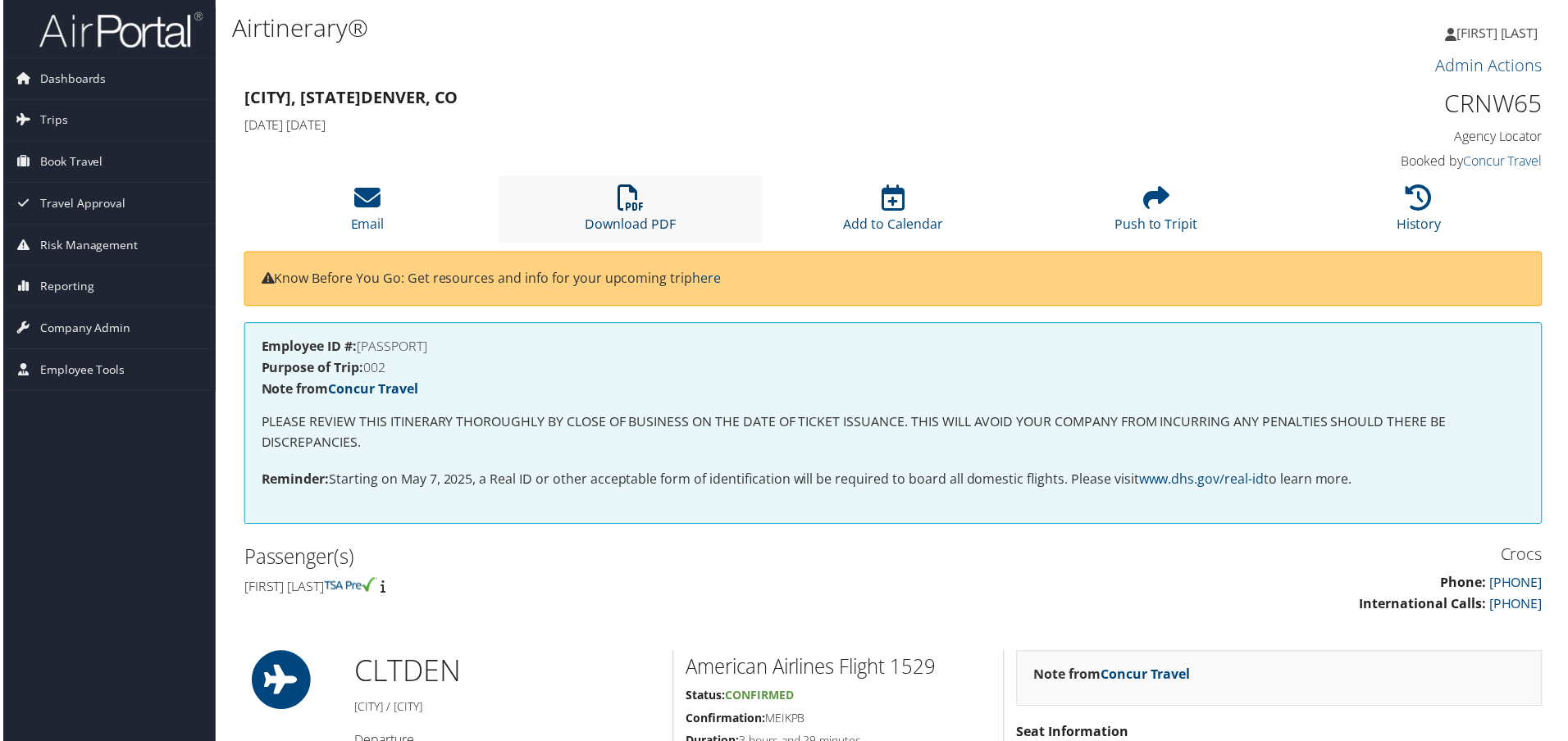 click at bounding box center (630, 198) 